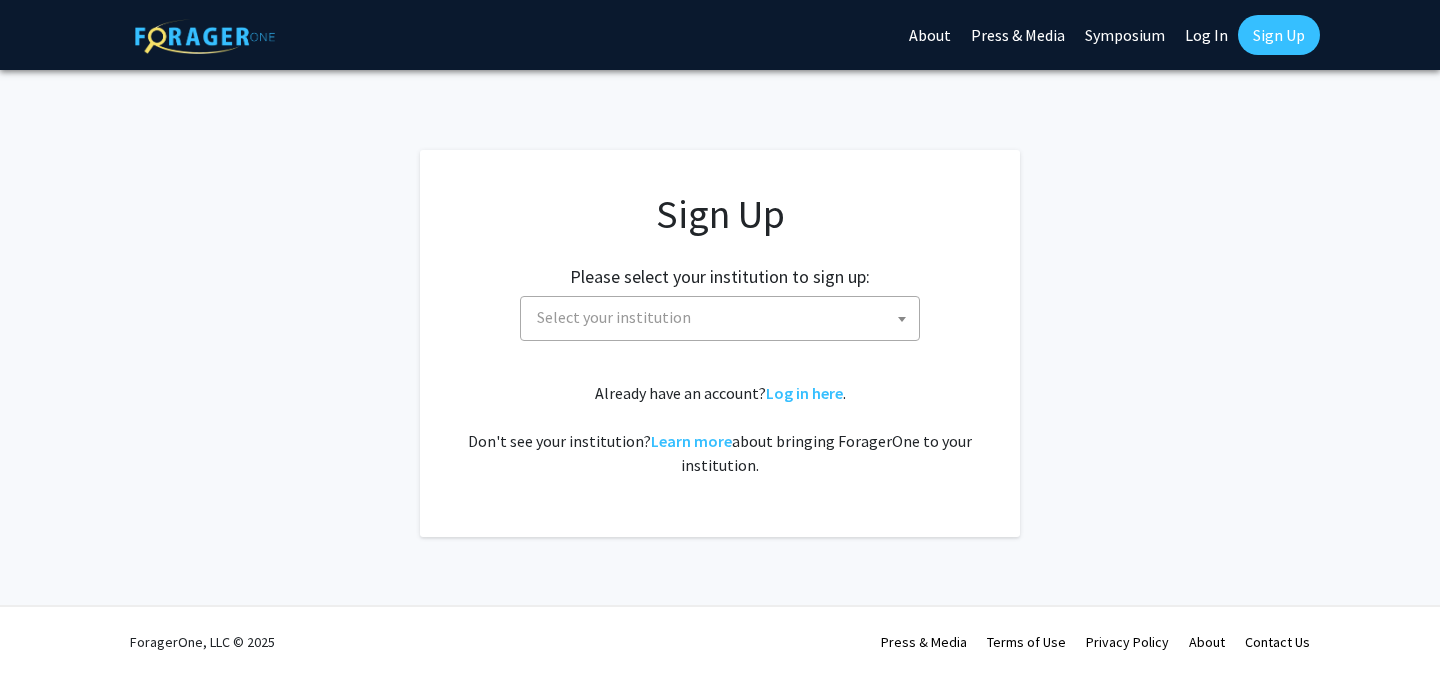 scroll, scrollTop: 0, scrollLeft: 0, axis: both 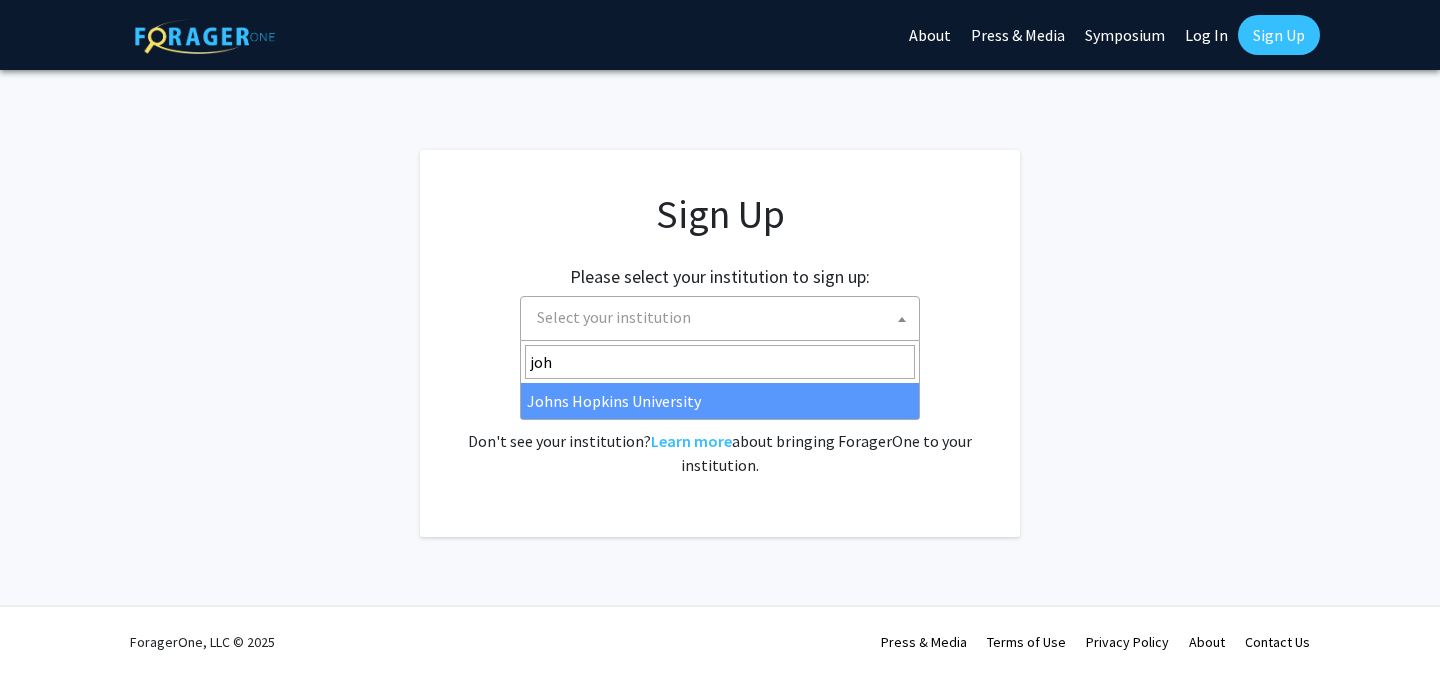 type on "john" 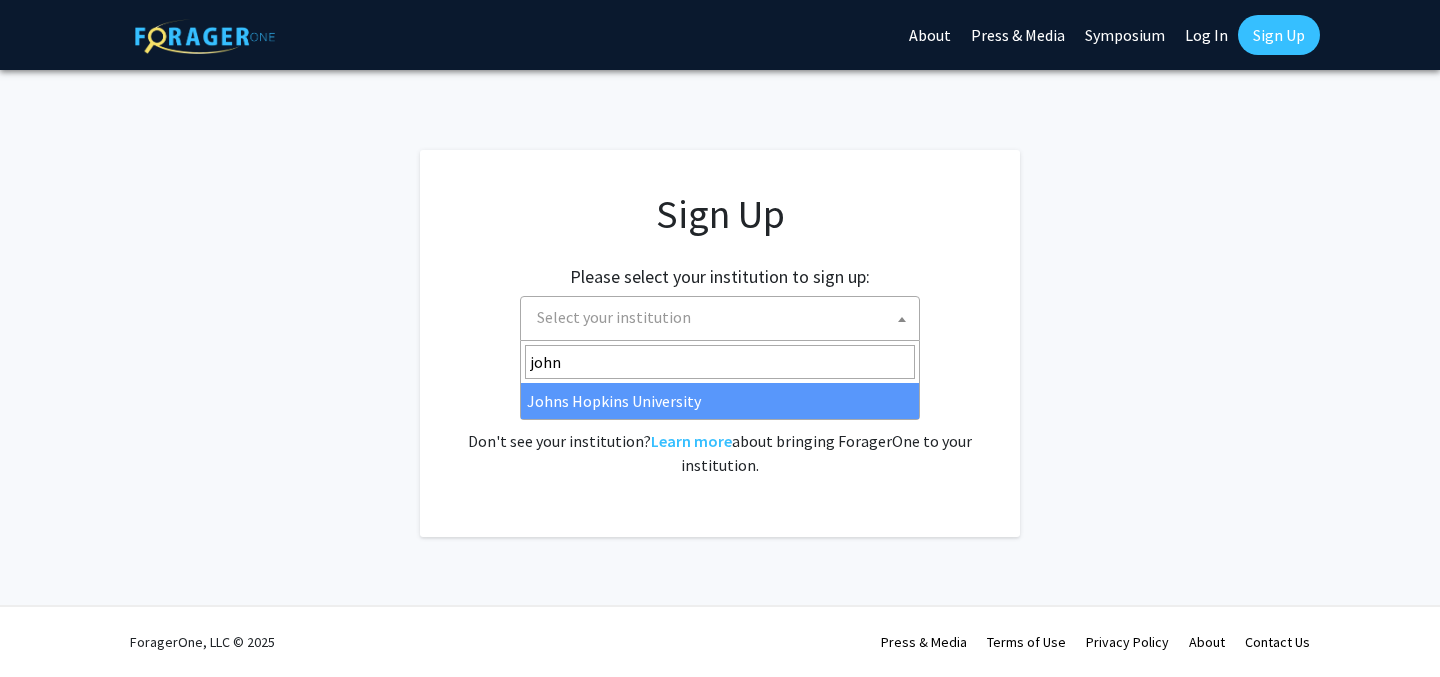 select on "1" 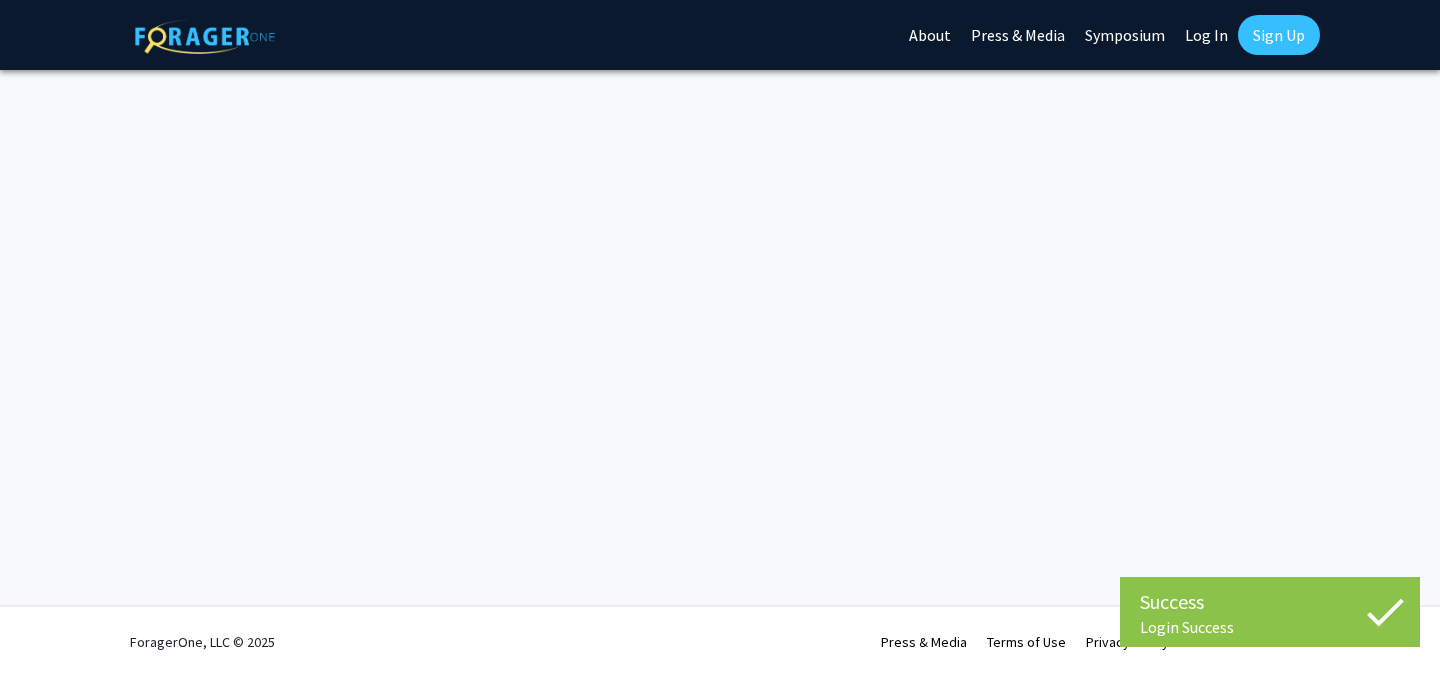 scroll, scrollTop: 0, scrollLeft: 0, axis: both 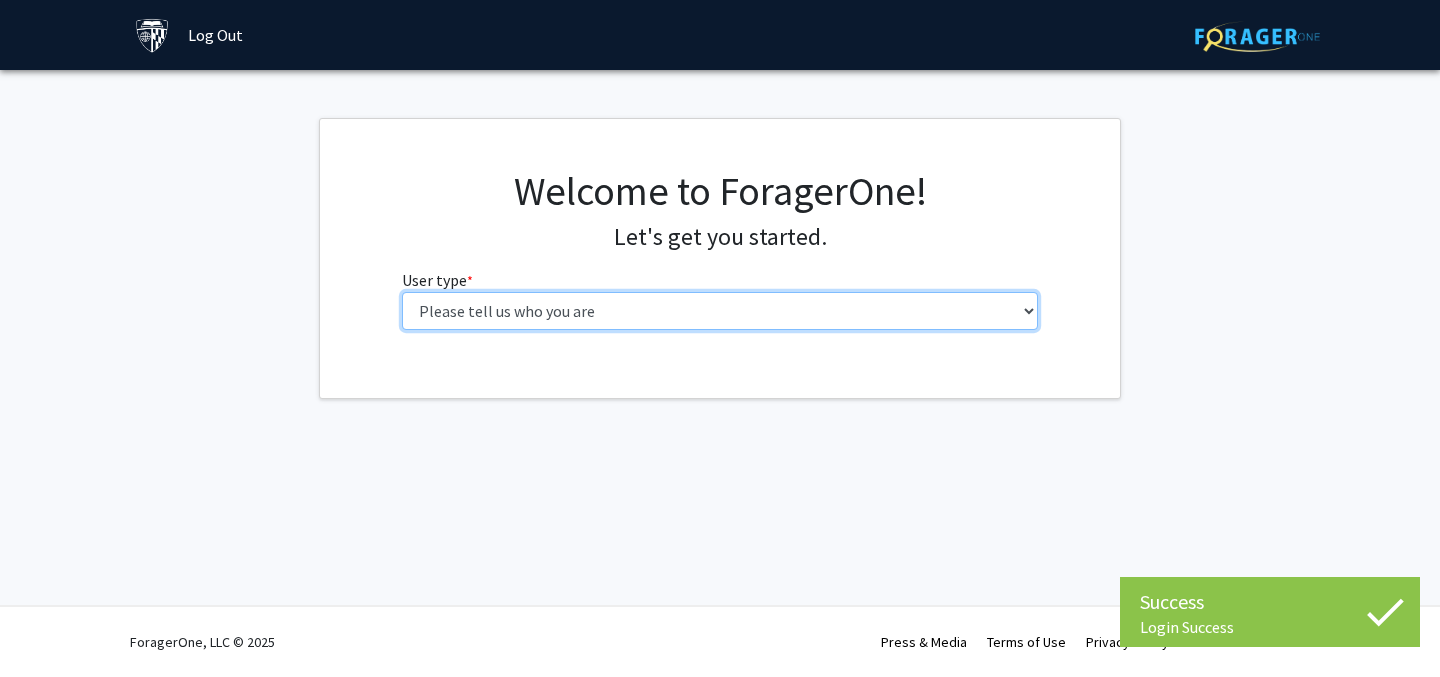 click on "Please tell us who you are  Undergraduate Student   Master's Student   Doctoral Candidate (PhD, MD, DMD, PharmD, etc.)   Postdoctoral Researcher / Research Staff / Medical Resident / Medical Fellow   Faculty   Administrative Staff" at bounding box center (720, 311) 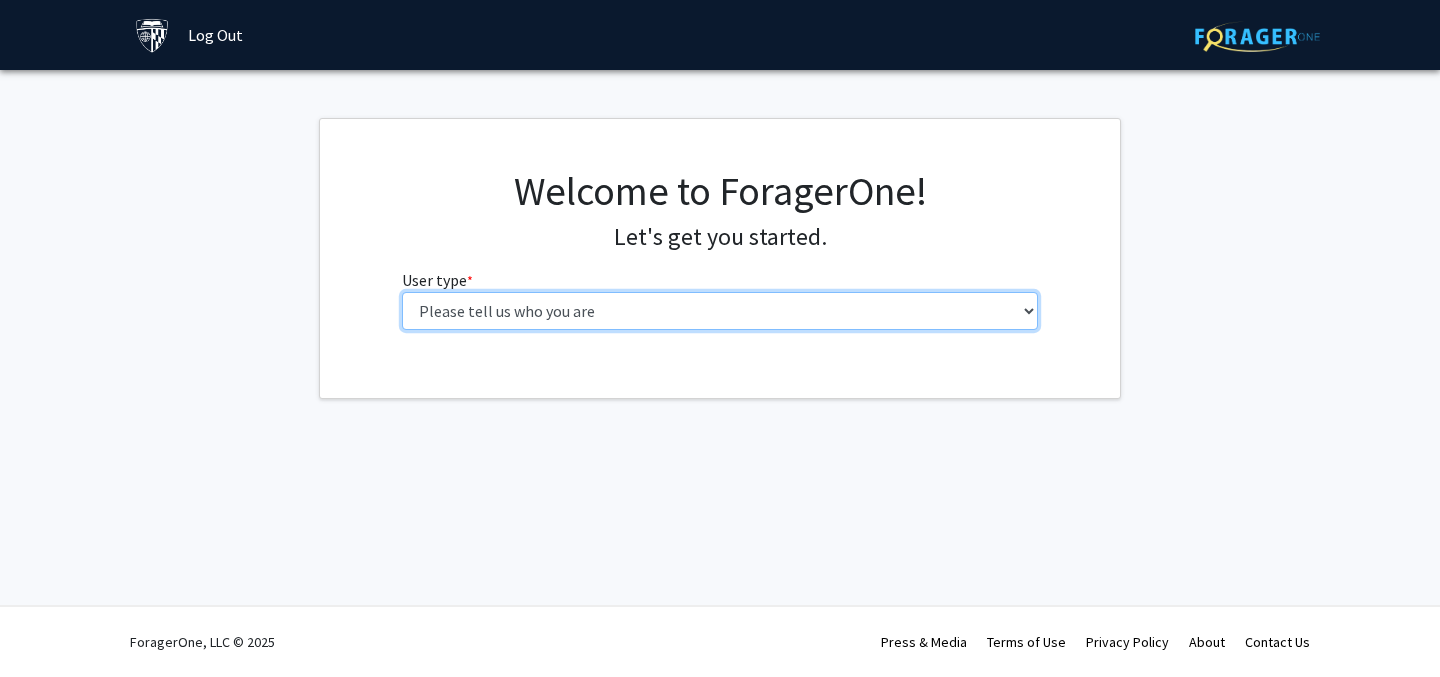 select on "2: masters" 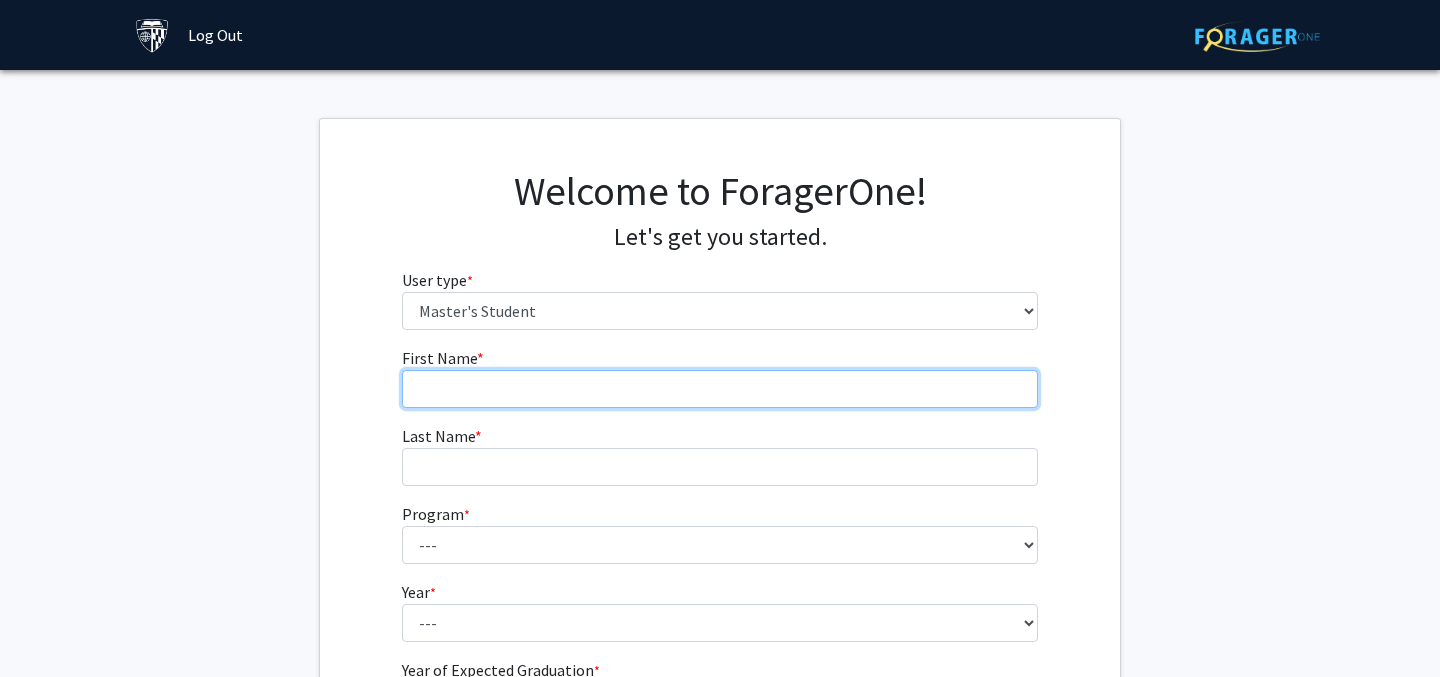 click on "First Name * required" at bounding box center (720, 389) 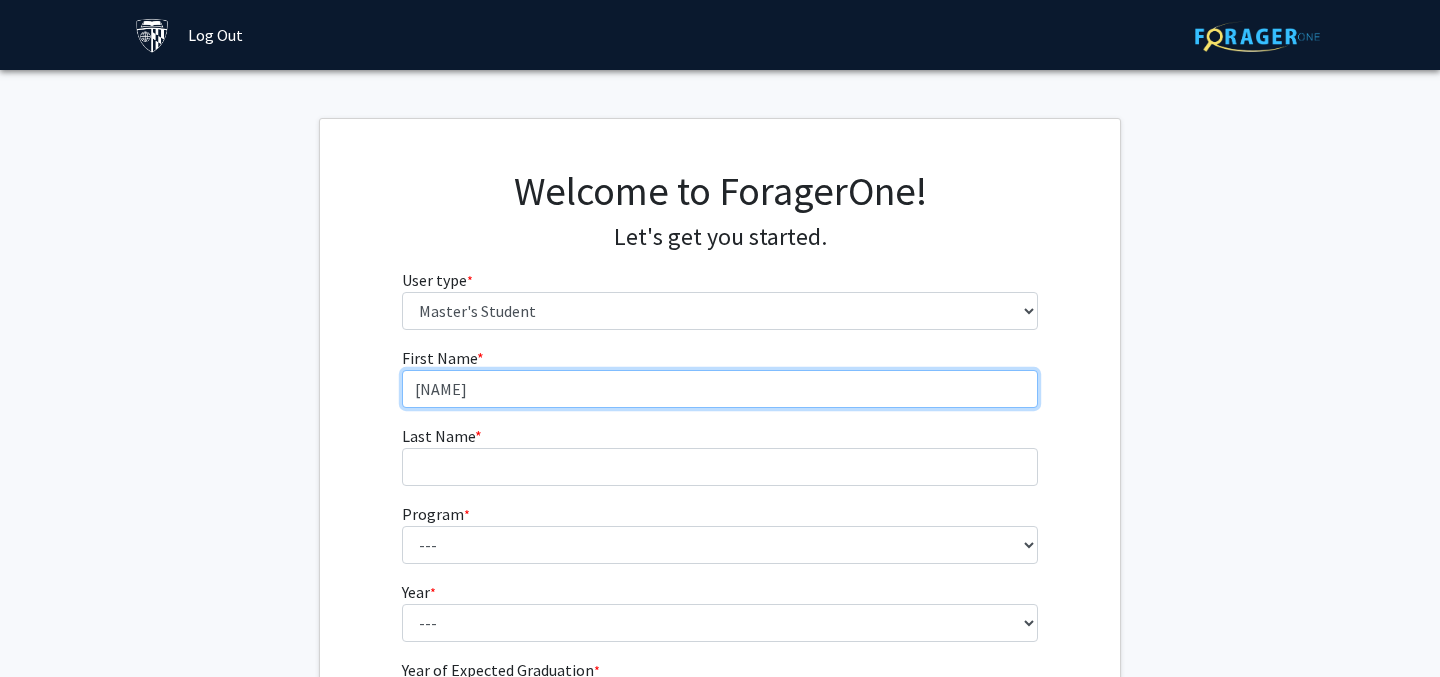 type on "[NAME]" 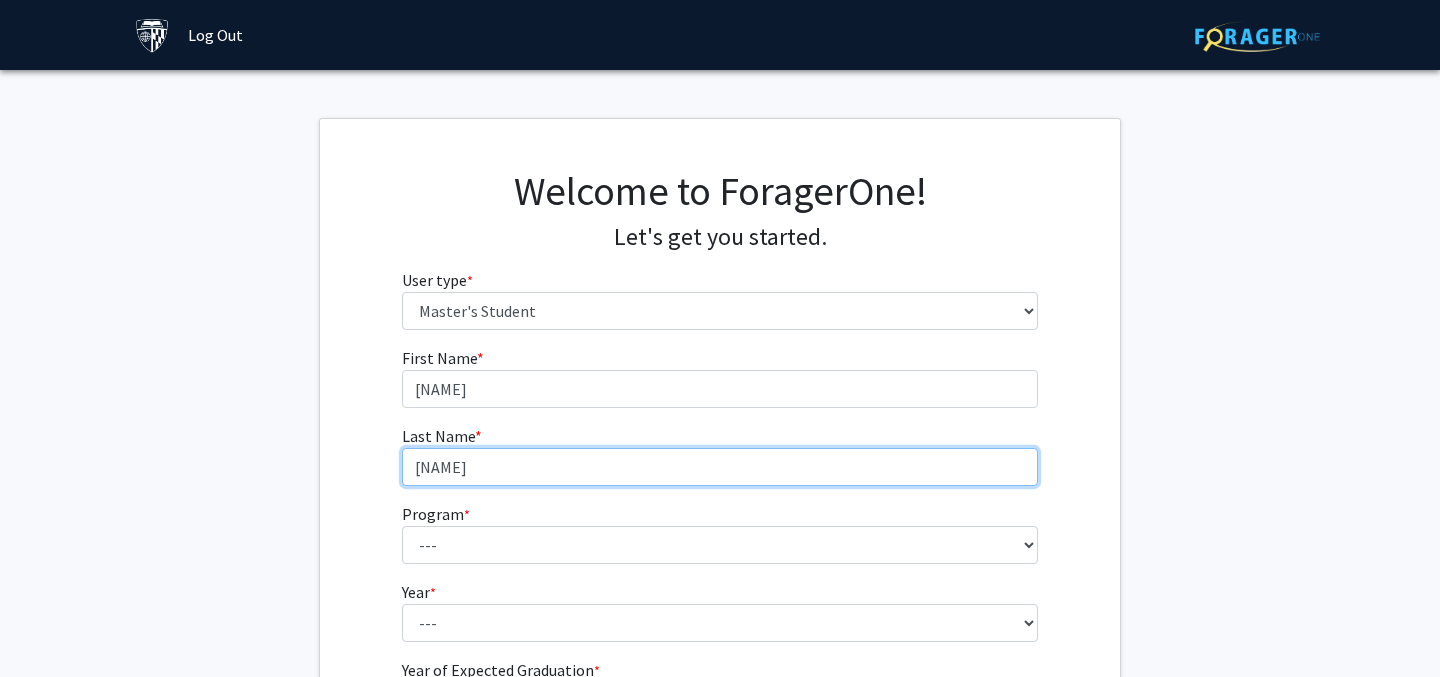 type on "[NAME]" 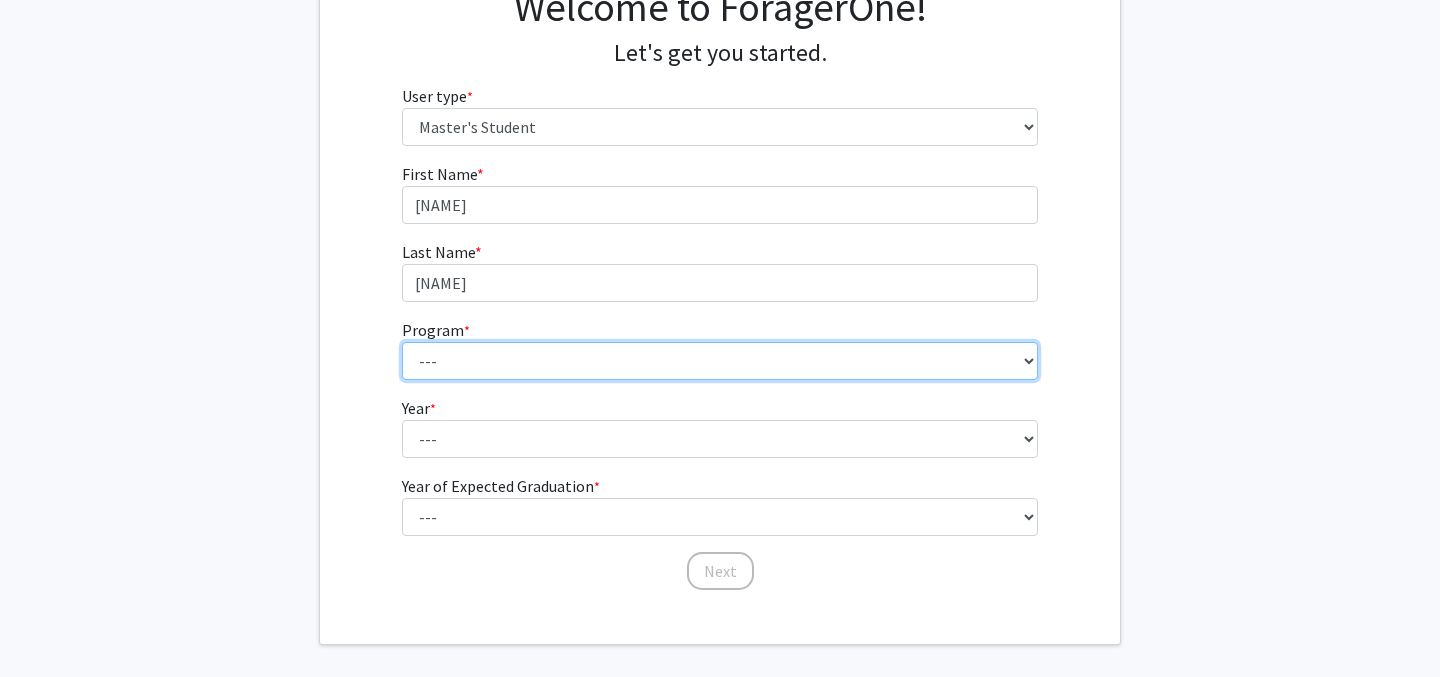 scroll, scrollTop: 262, scrollLeft: 0, axis: vertical 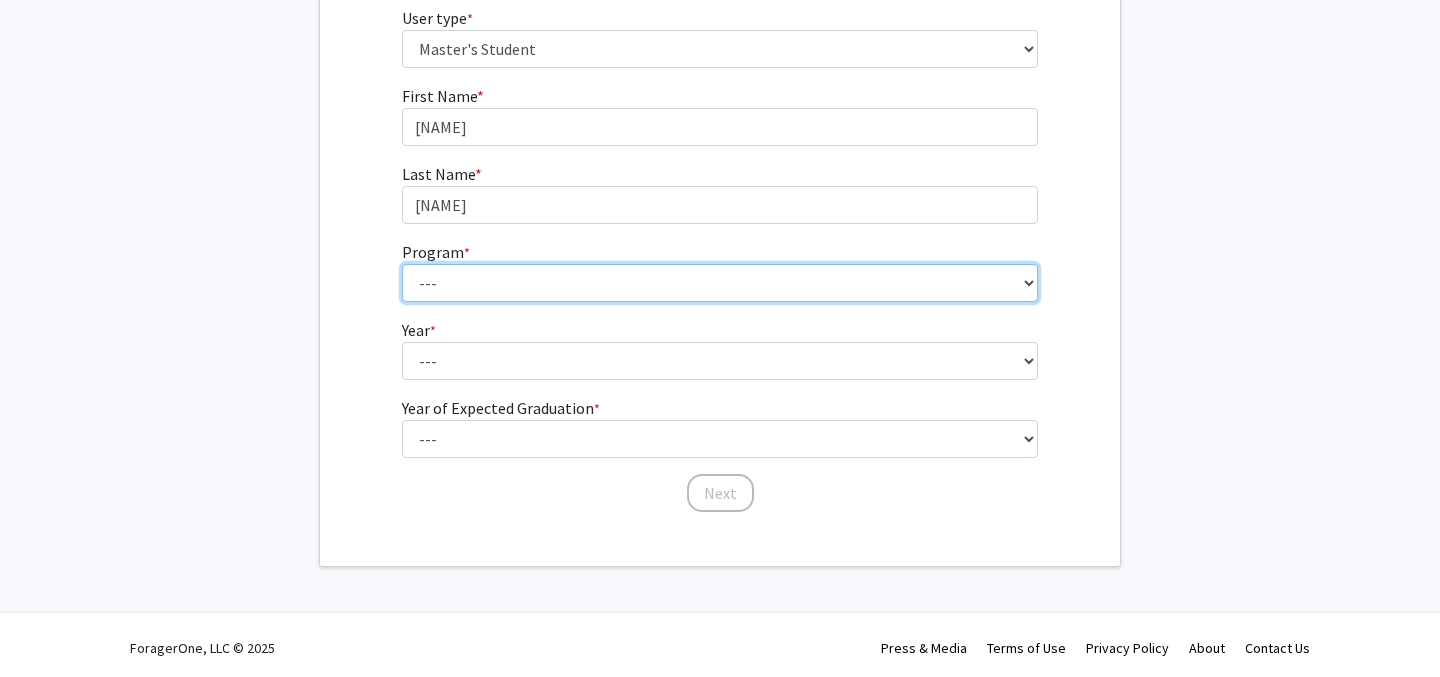 click on "---  Anatomy Education   Applied and Computational Mathematics   Applied Biomedical Engineering   Applied Economics   Applied Economics   Applied Health Sciences Informatics   Applied Mathematics and Statistics   Applied Physics   Applied Science in Community-Based Primary Health Care Programs in Global Health   Applied Science in Global Health Planning and Management   Applied Science in Humanitarian Health   Applied Science in Patient Safety and Healthcare Quality   Applied Science in Population Health Management   Applied Science in Spatial Analysis for Public Health   Artificial Intelligence   Audio Science: Acoustics   Audio Sciences: Recording and Production   Biochemistry and Molecular Biology   Bioengineering Innovation and Design   Bioethics   Bioinformatics   Biology   Biomedical Engineering   Biophysics   Biostatistics   Biotechnology   Biotechnology   Biotechnology Enterprise and Entrepreneurship   Business Administration   Business Analytics and Risk Management   Civil Engineering   Classics" at bounding box center (720, 283) 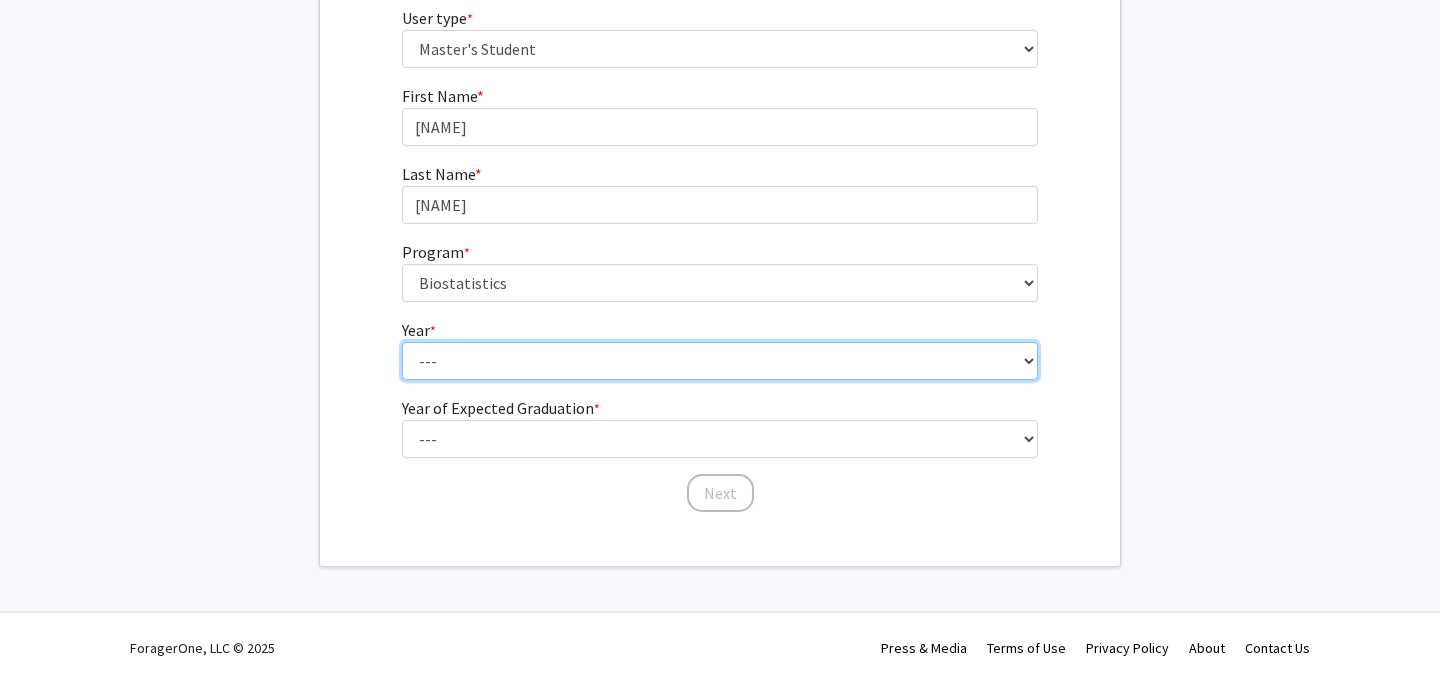 click on "---  First Year   Second Year" at bounding box center (720, 361) 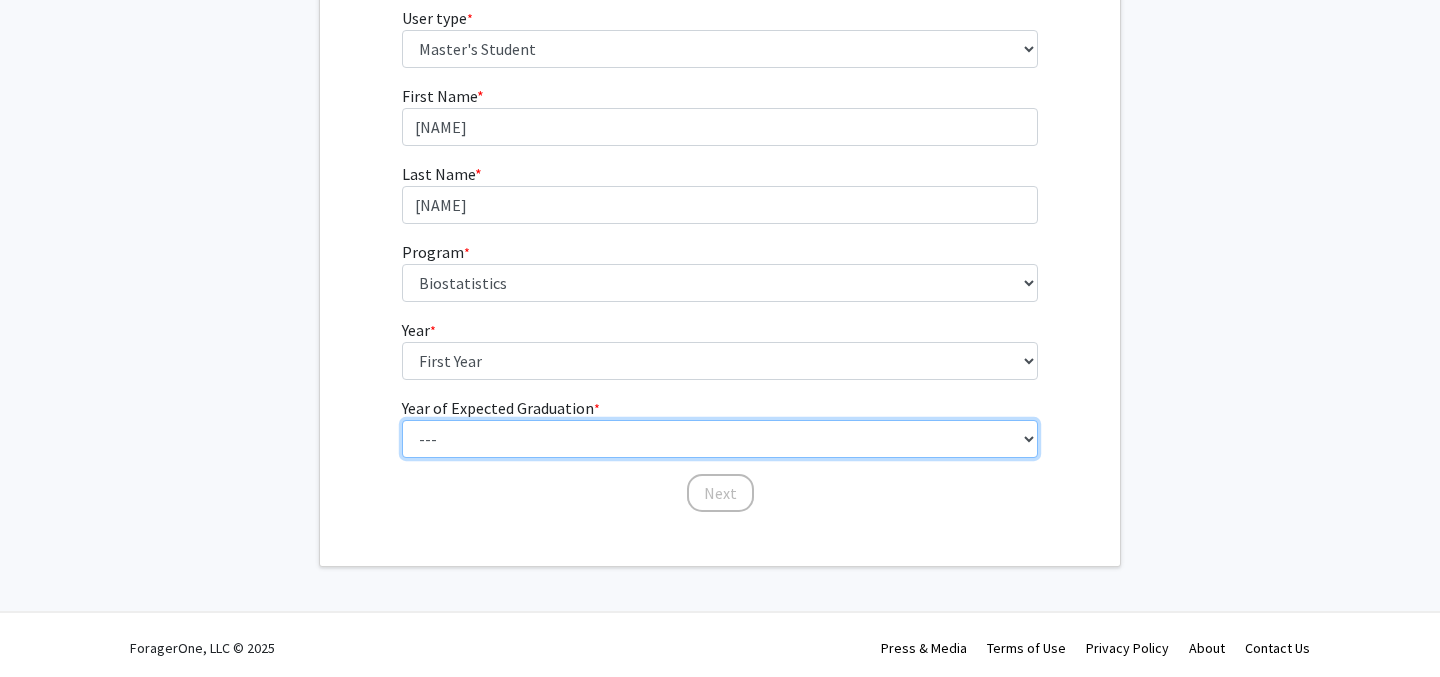 click on "---  2025   2026   2027   2028   2029   2030   2031   2032   2033   2034" at bounding box center [720, 439] 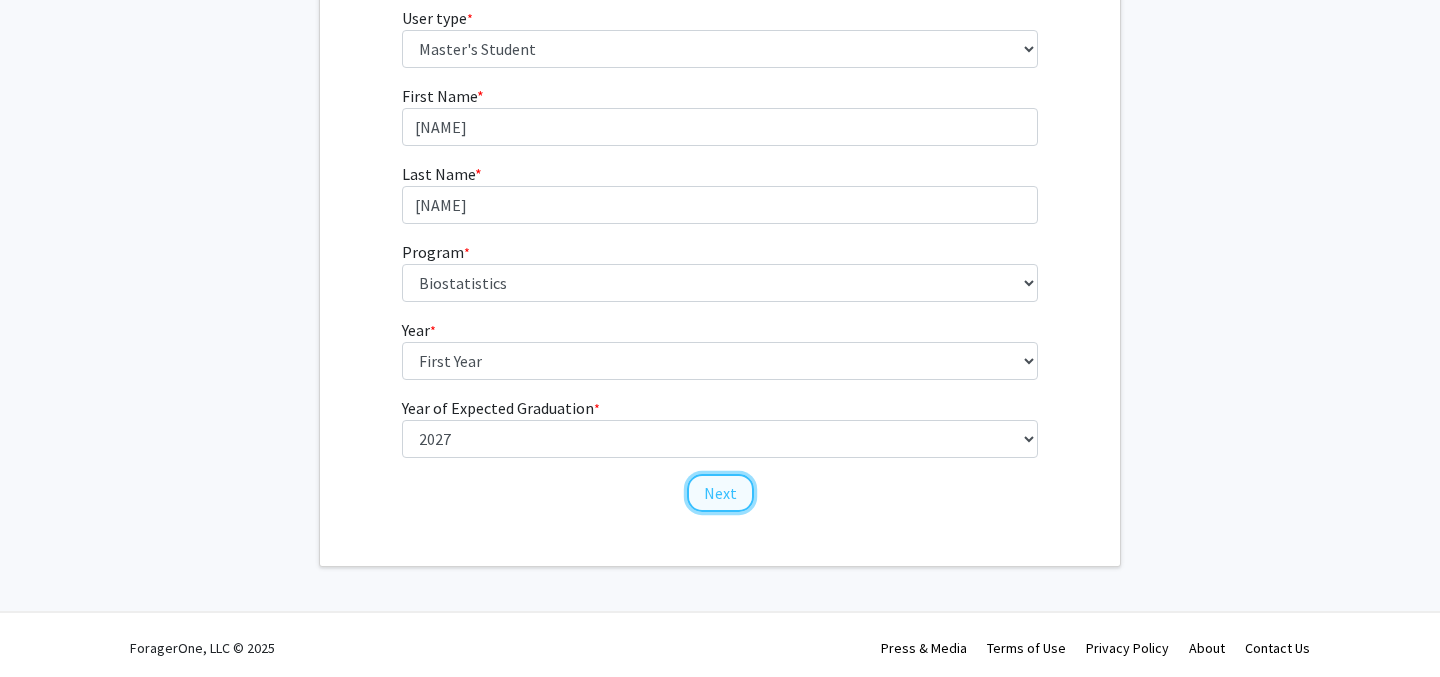 click on "Next" 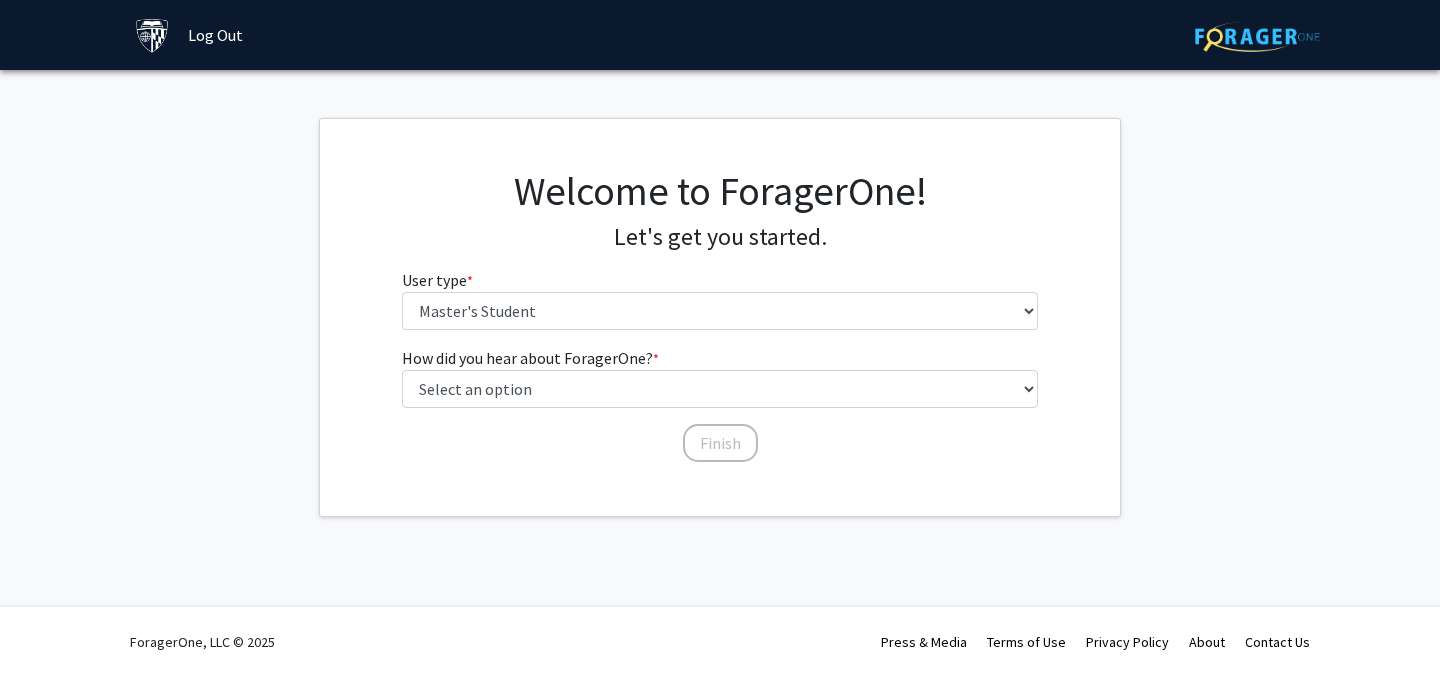 scroll, scrollTop: 0, scrollLeft: 0, axis: both 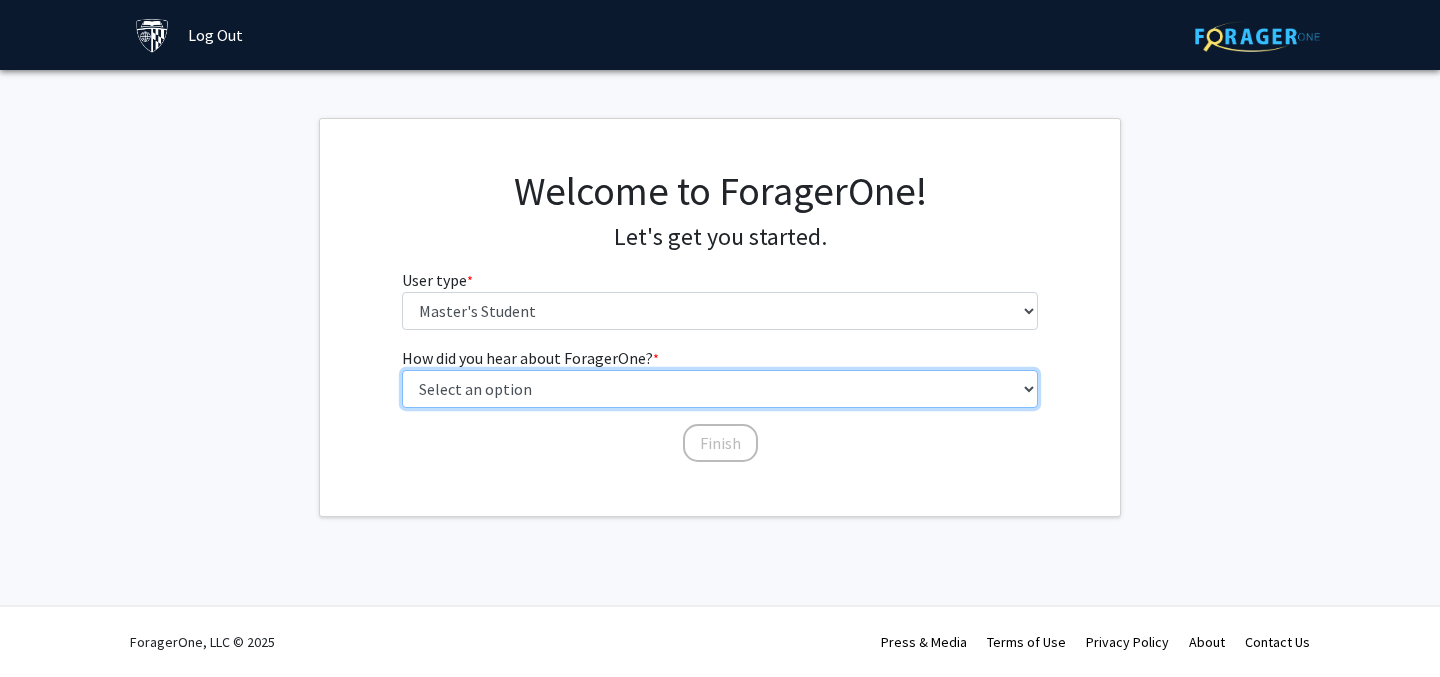 click on "Select an option  Peer/student recommendation   Faculty/staff recommendation   University website   University email or newsletter   Other" at bounding box center (720, 389) 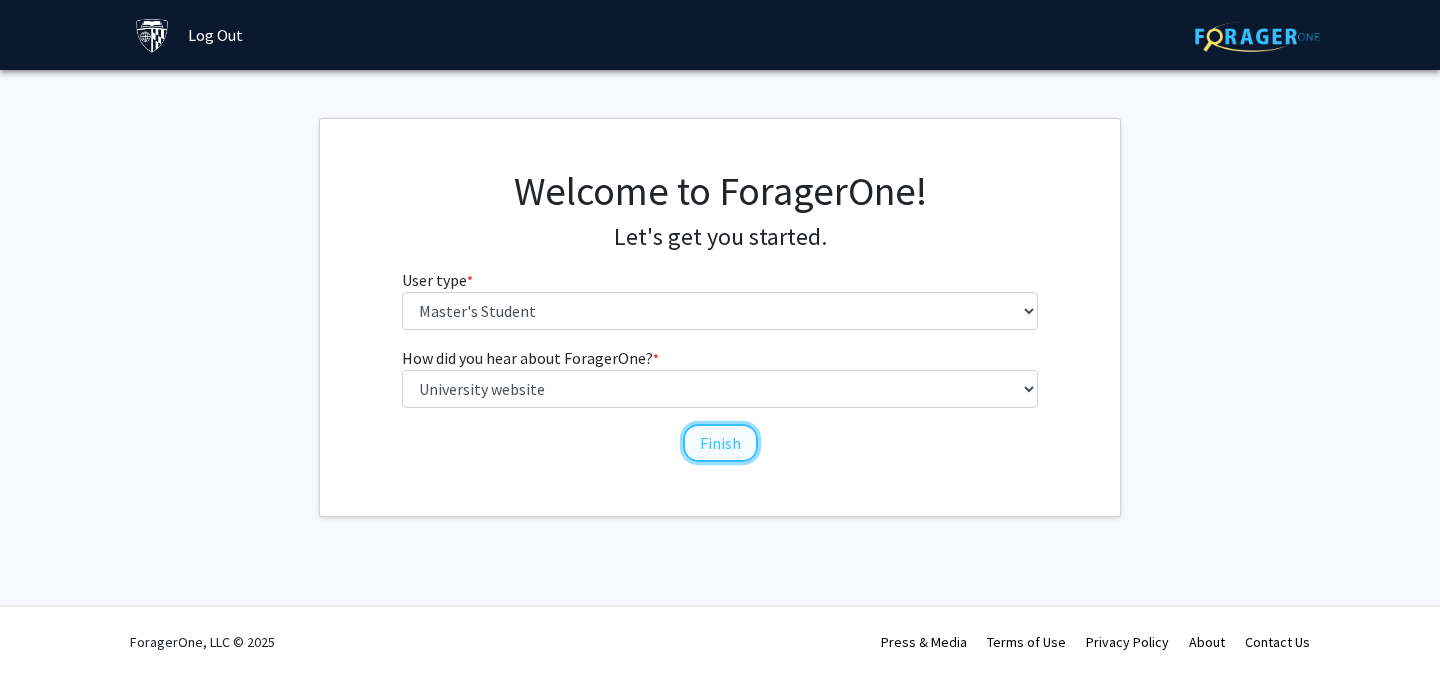 click on "Finish" 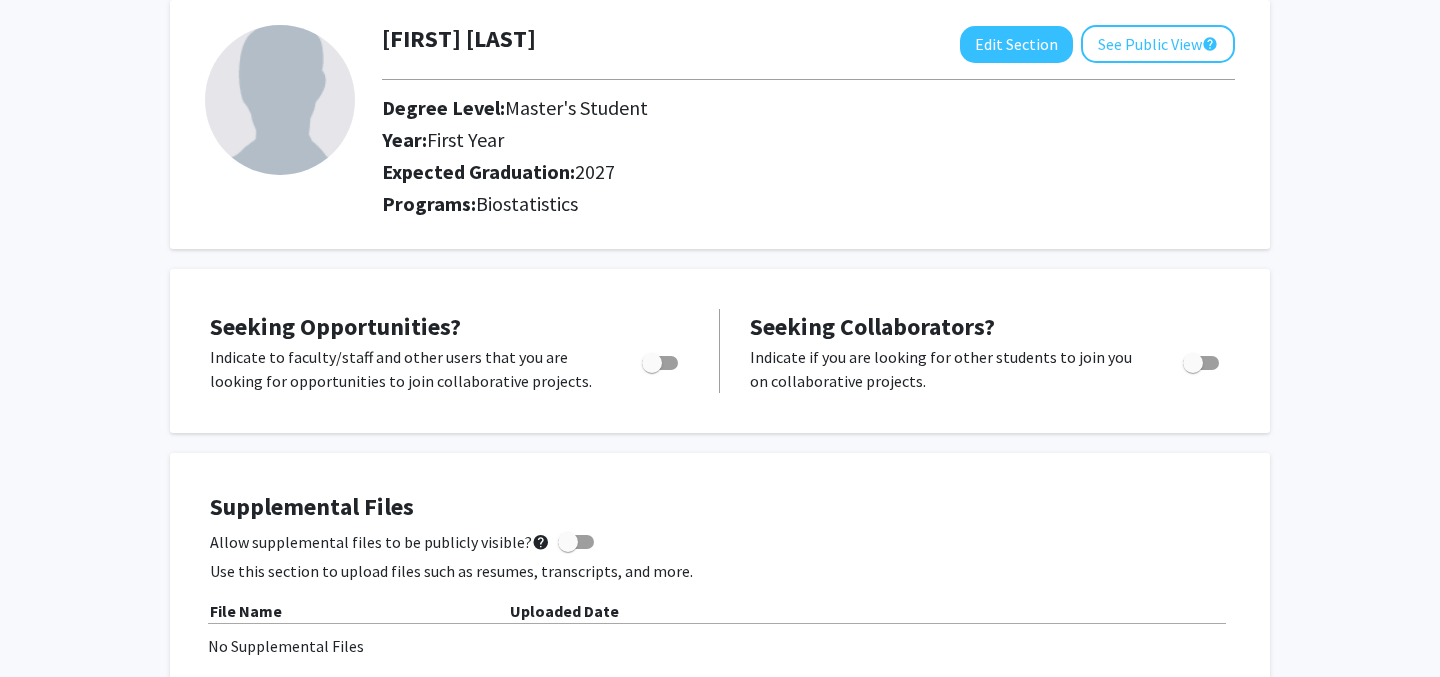 scroll, scrollTop: 0, scrollLeft: 0, axis: both 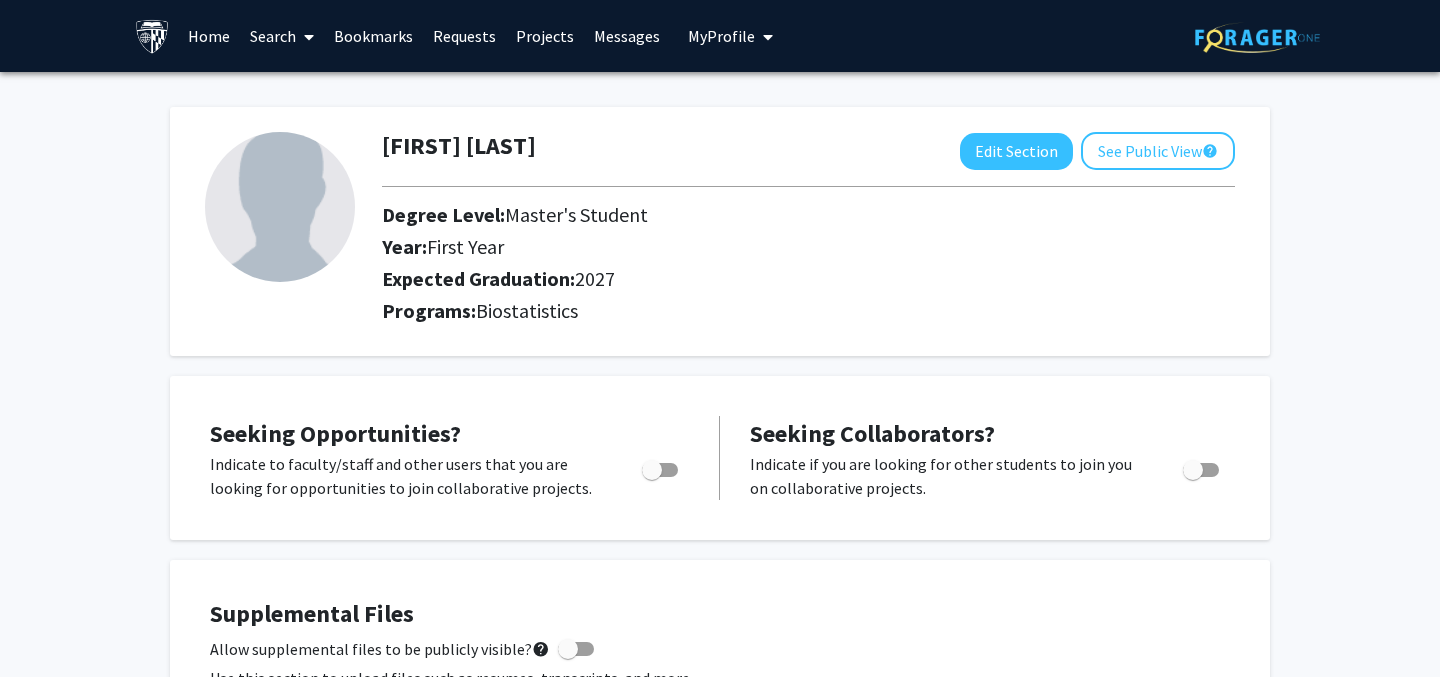click on "Search" at bounding box center (282, 36) 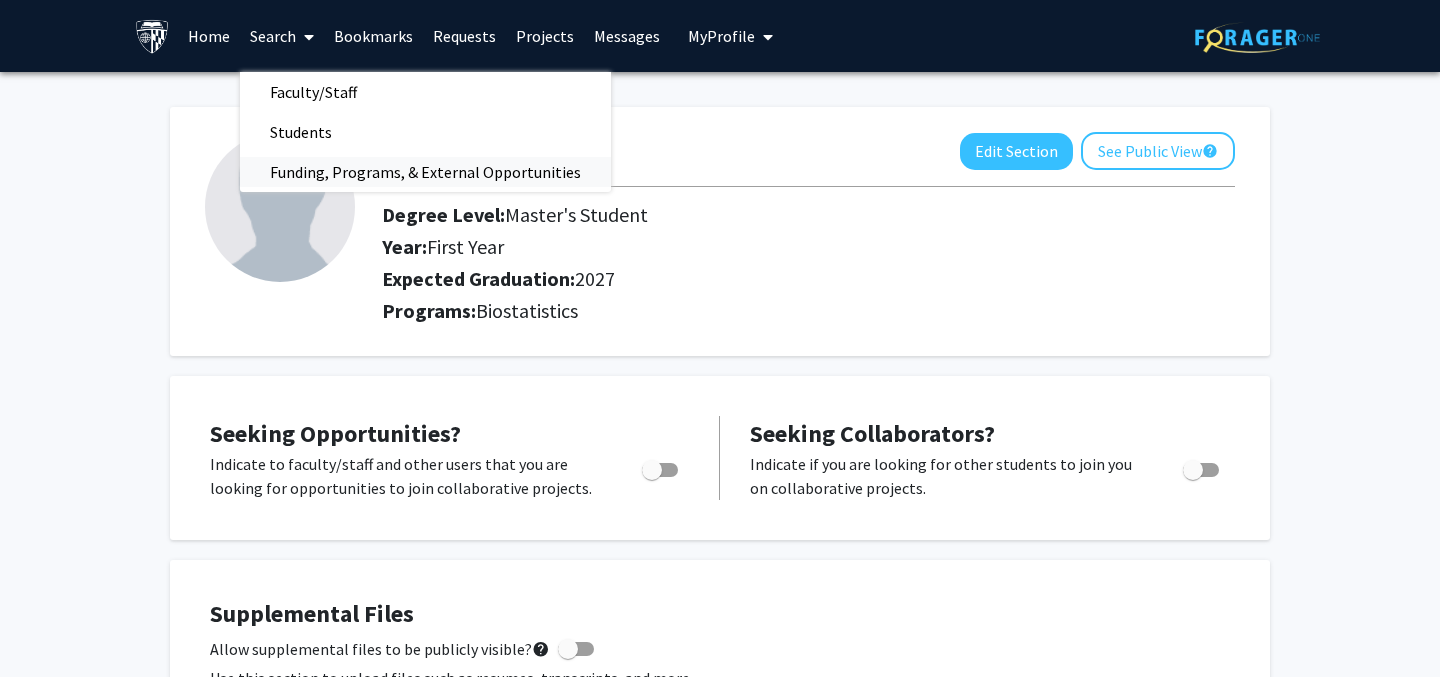 click on "Funding, Programs, & External Opportunities" at bounding box center (425, 172) 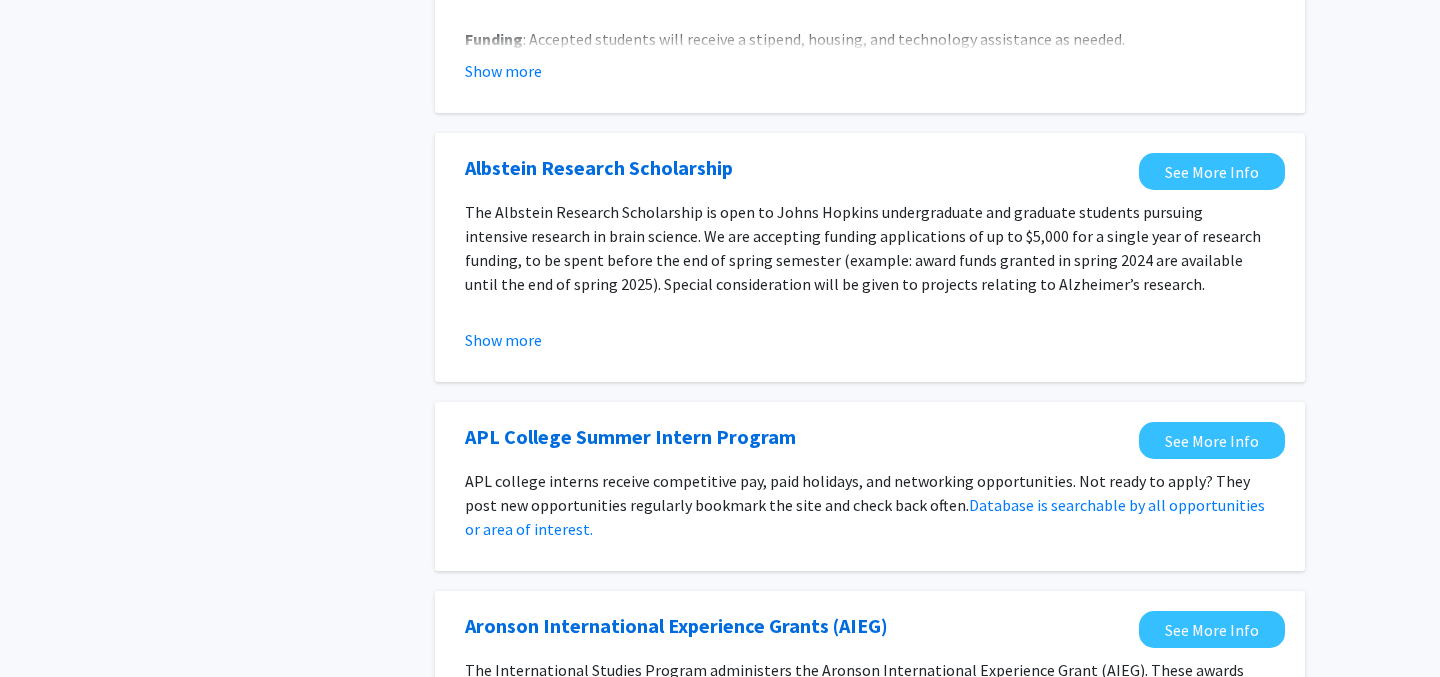 scroll, scrollTop: 0, scrollLeft: 0, axis: both 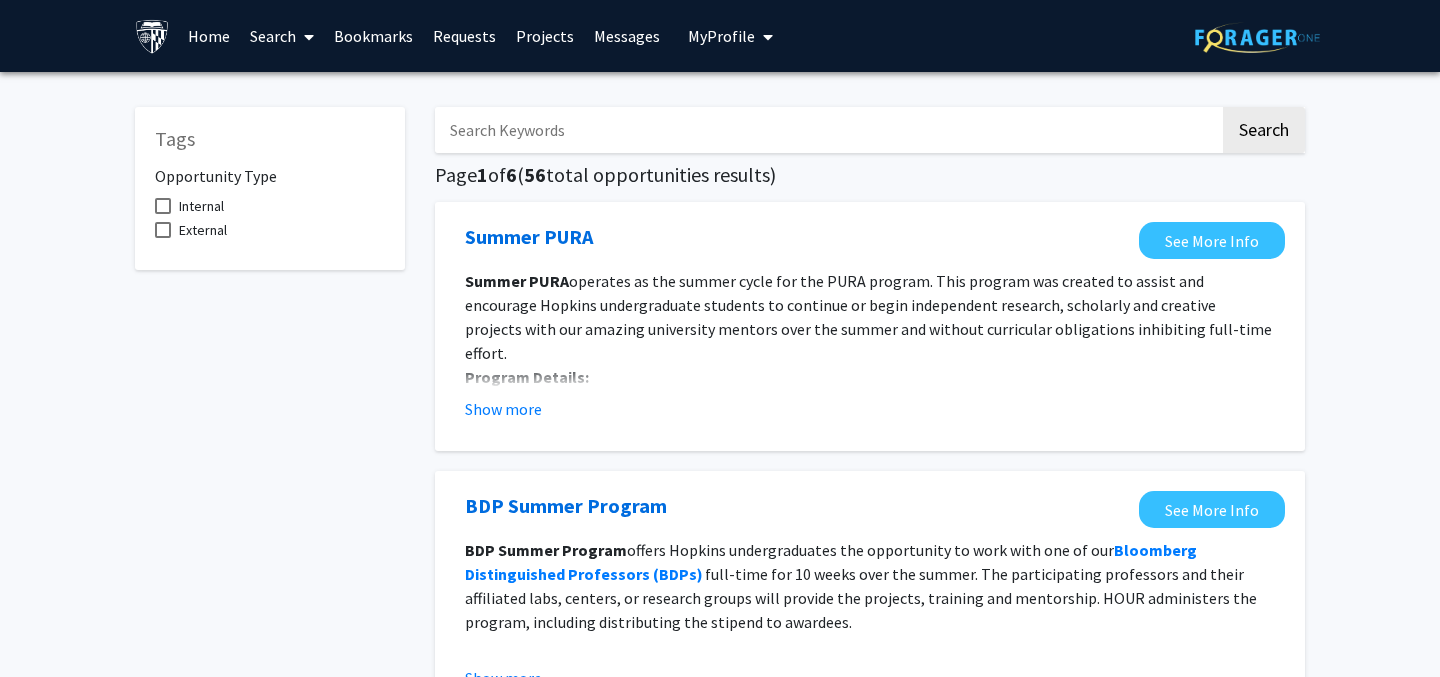 click at bounding box center (163, 230) 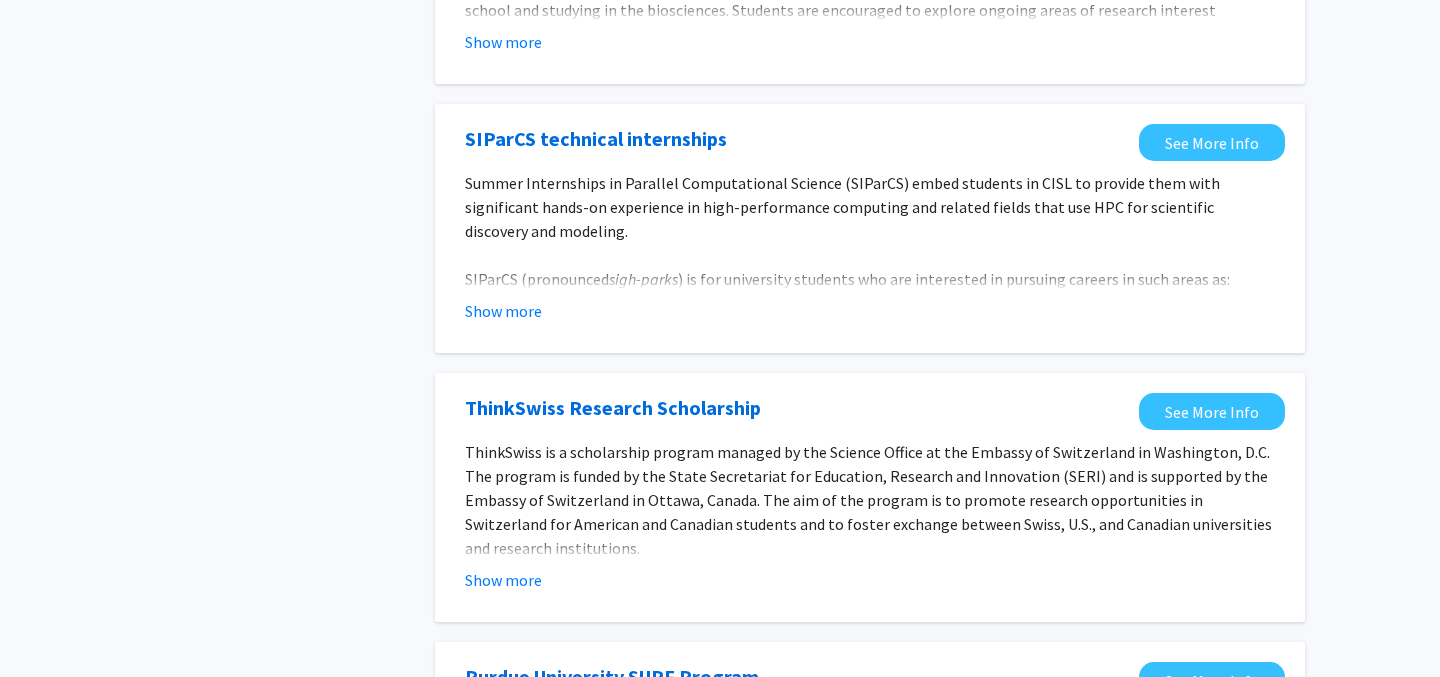 scroll, scrollTop: 739, scrollLeft: 0, axis: vertical 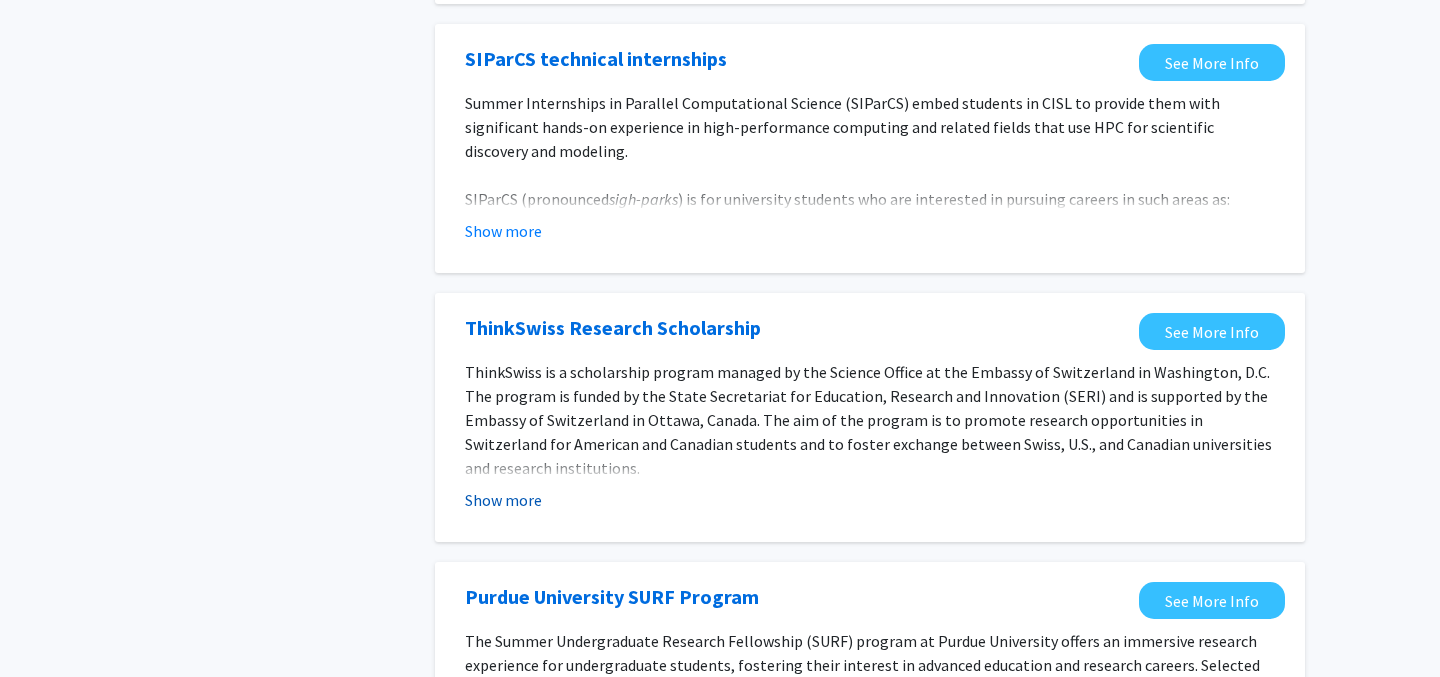 click on "Show more" 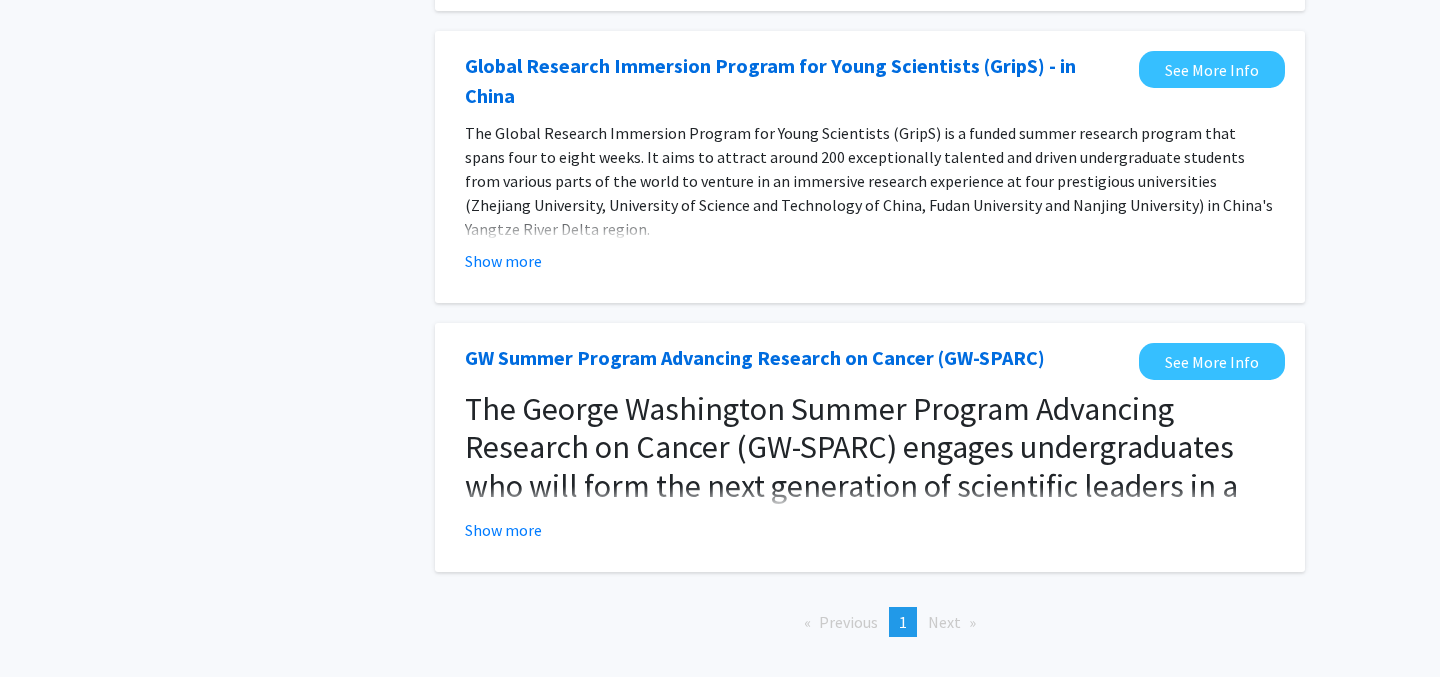 scroll, scrollTop: 1804, scrollLeft: 0, axis: vertical 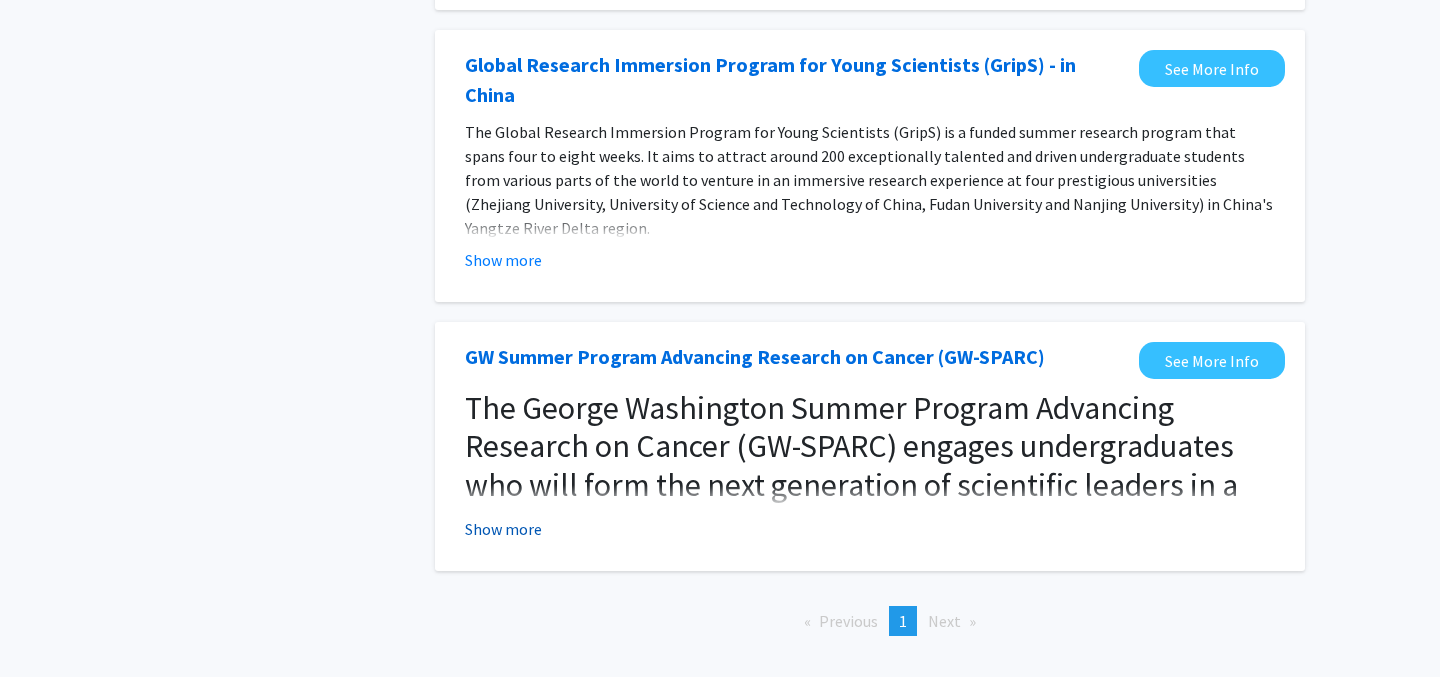 click on "Show more" 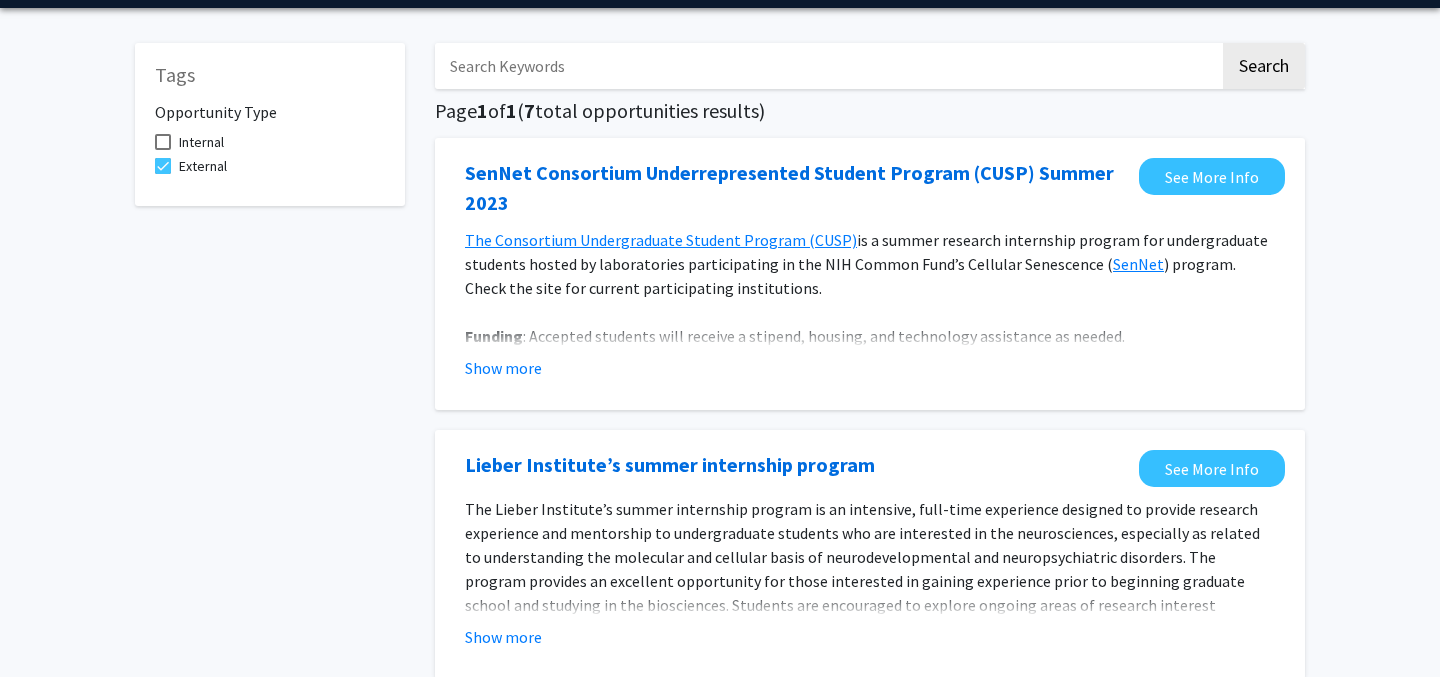 scroll, scrollTop: 44, scrollLeft: 0, axis: vertical 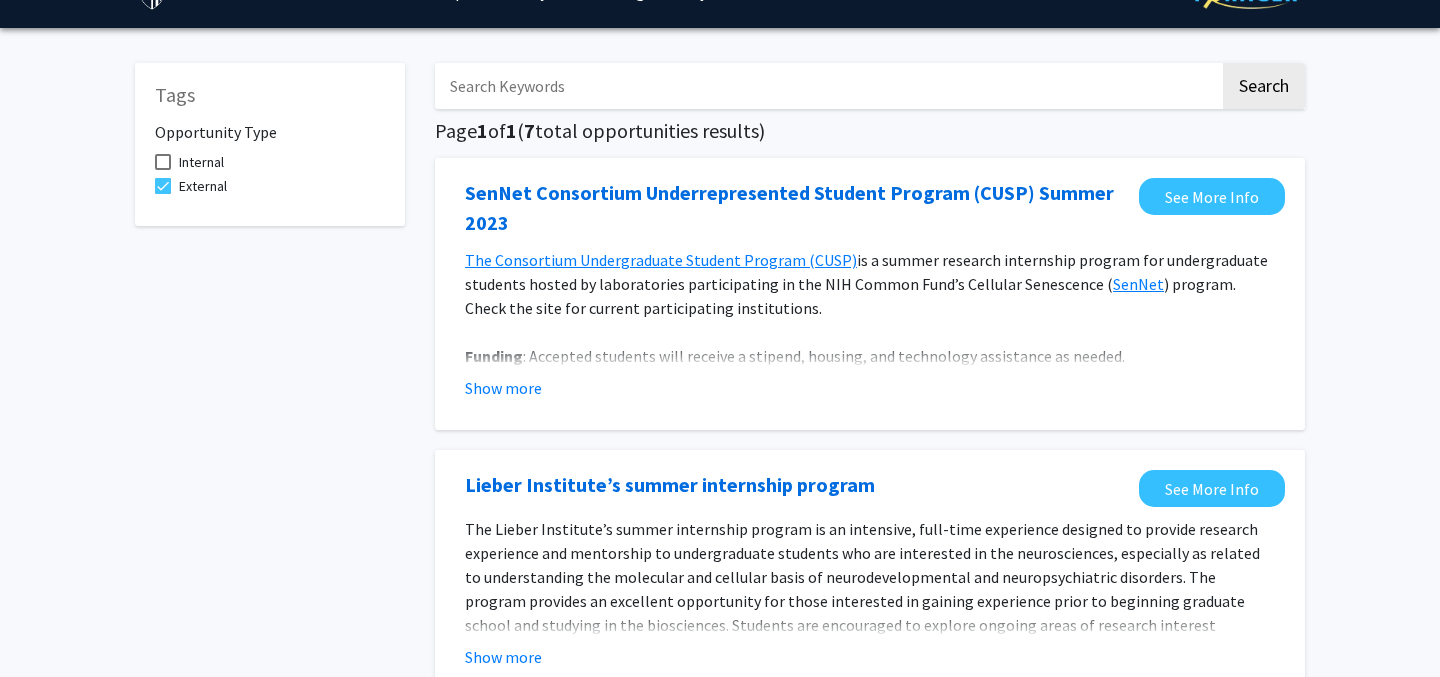 click on "Internal" at bounding box center (189, 162) 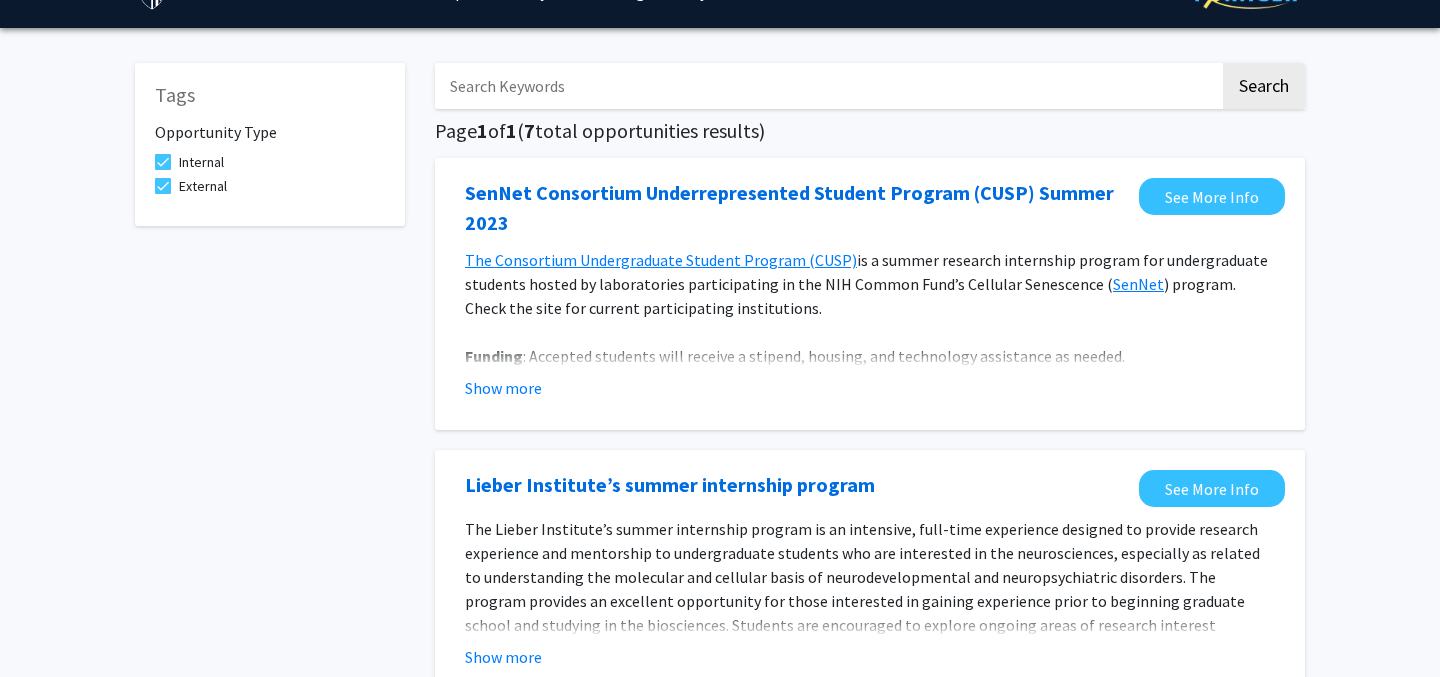 scroll, scrollTop: 0, scrollLeft: 0, axis: both 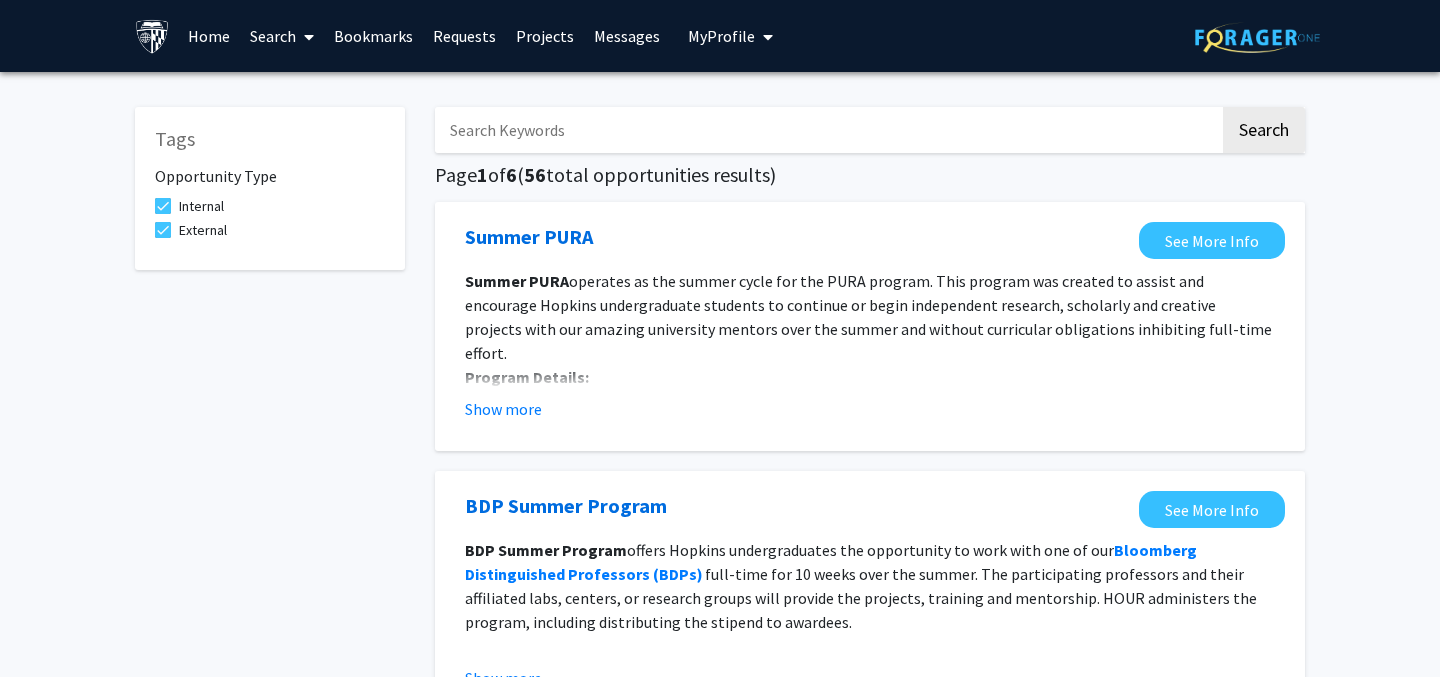 click at bounding box center [163, 230] 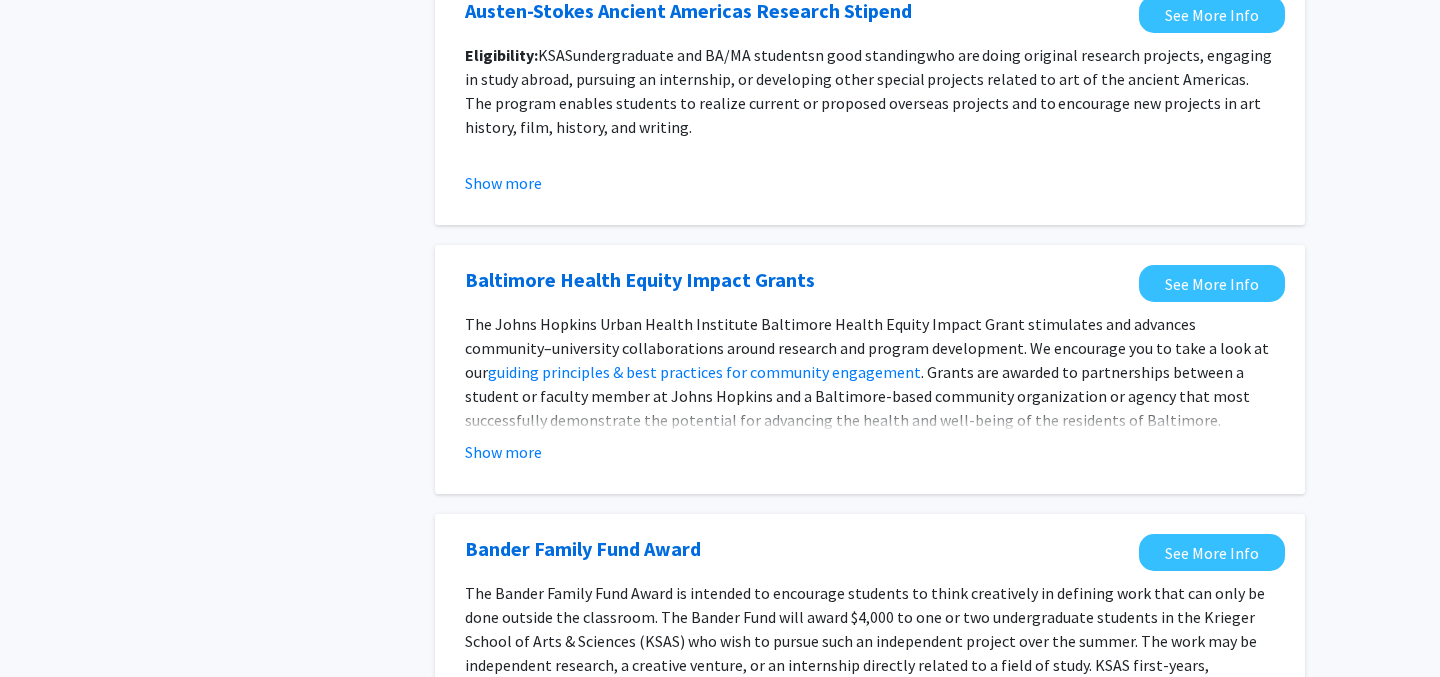 scroll, scrollTop: 2198, scrollLeft: 0, axis: vertical 